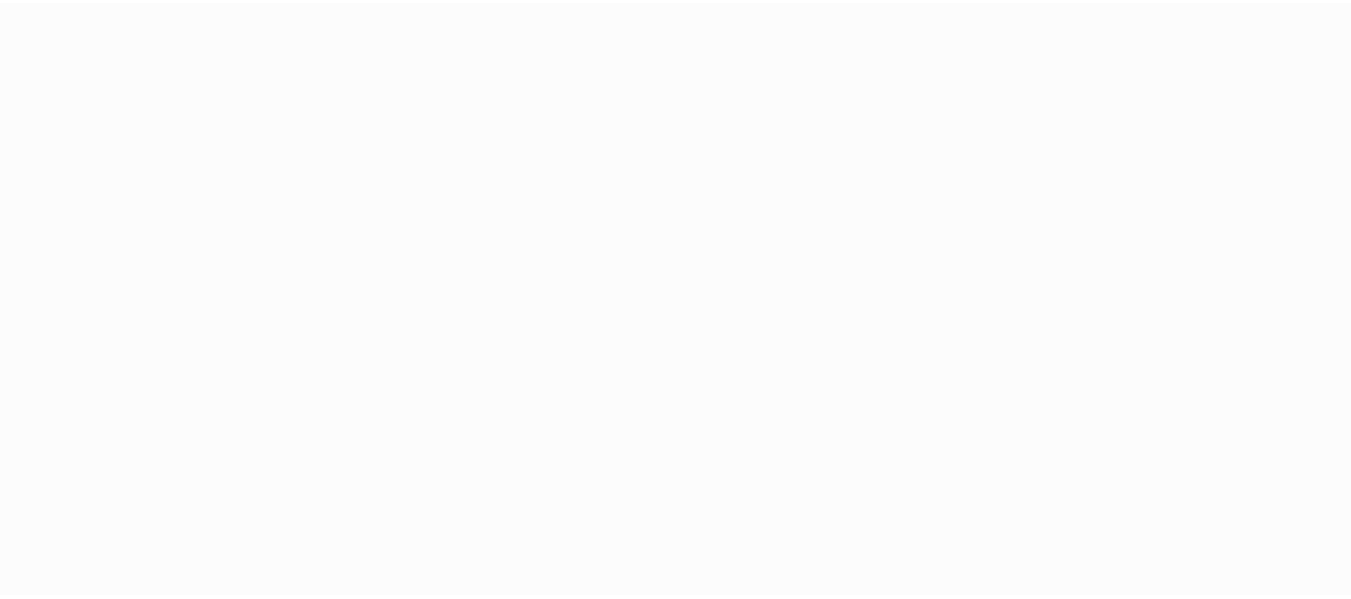 scroll, scrollTop: 0, scrollLeft: 0, axis: both 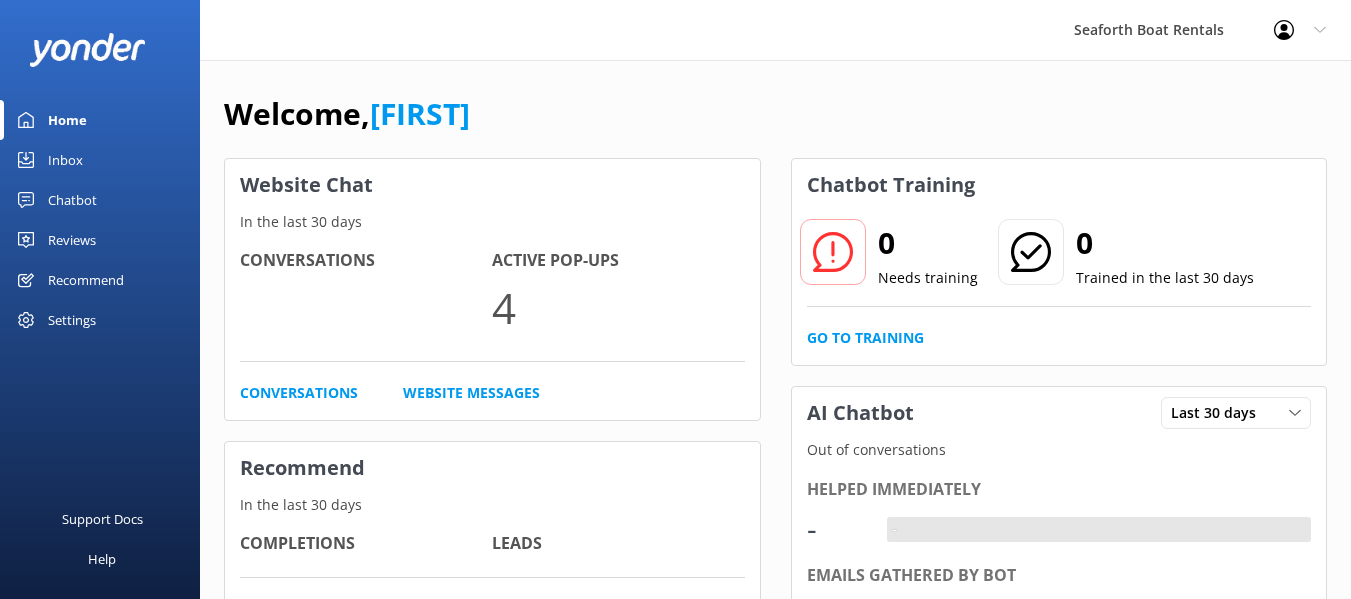 click on "Inbox" at bounding box center [65, 160] 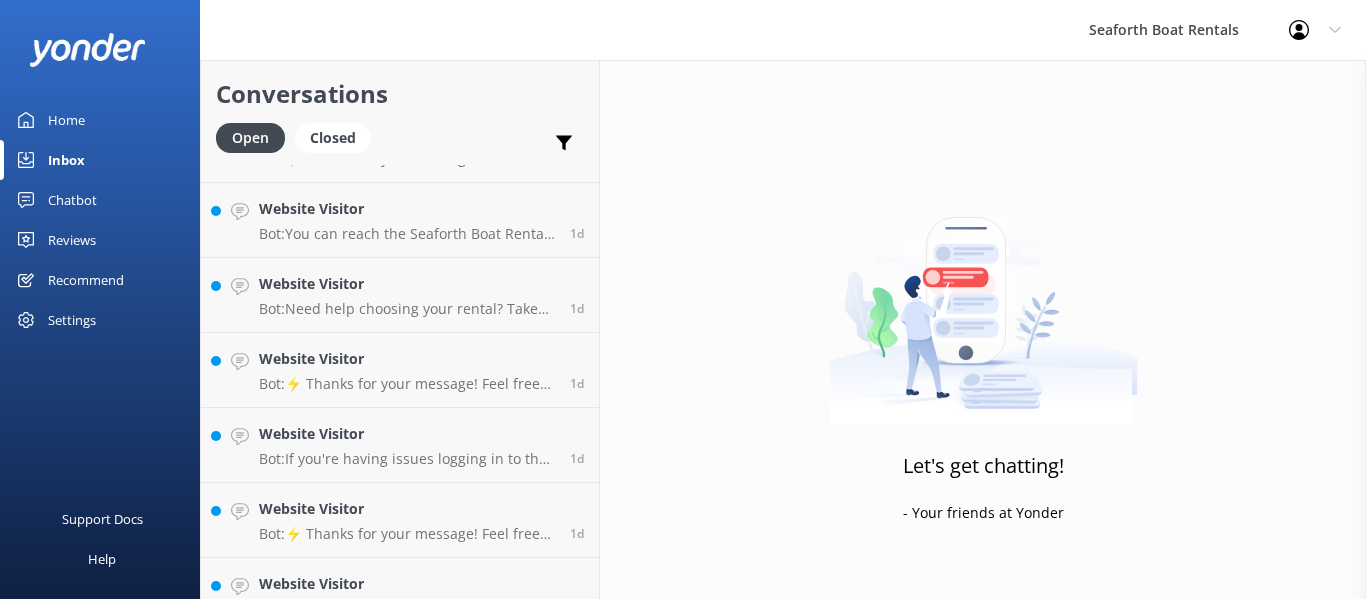 scroll, scrollTop: 1146, scrollLeft: 0, axis: vertical 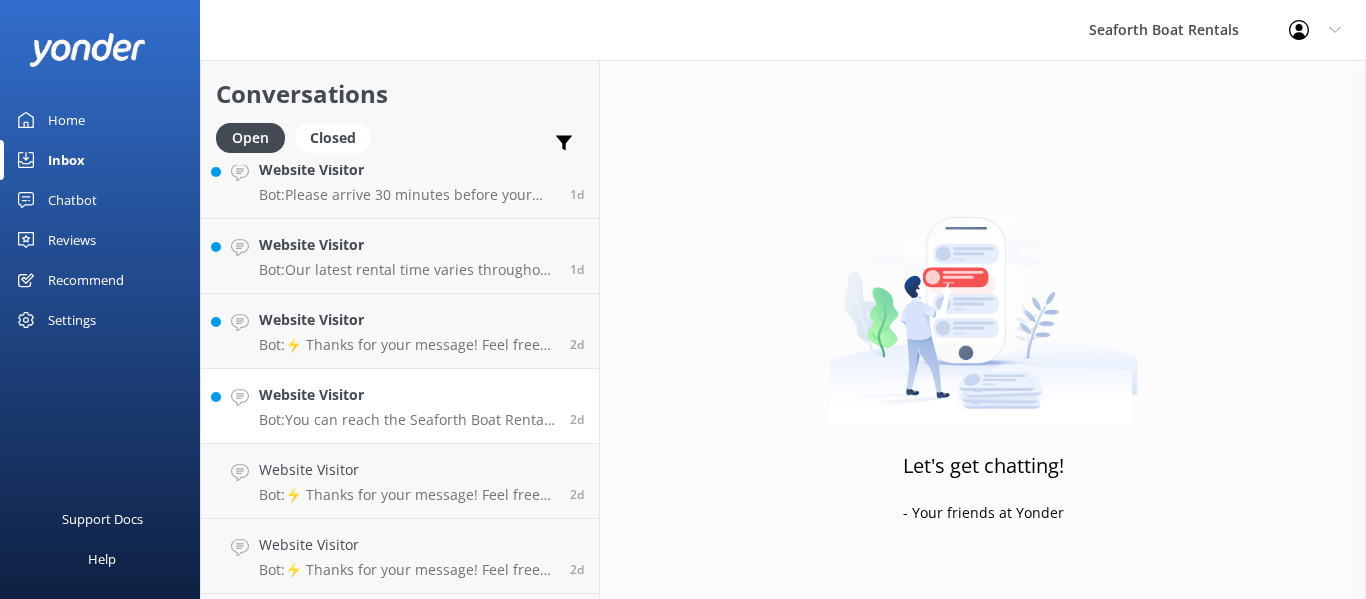 click on "Bot:  You can reach the Seaforth Boat Rental team at [PHONE] or by emailing [EMAIL]." at bounding box center [407, 420] 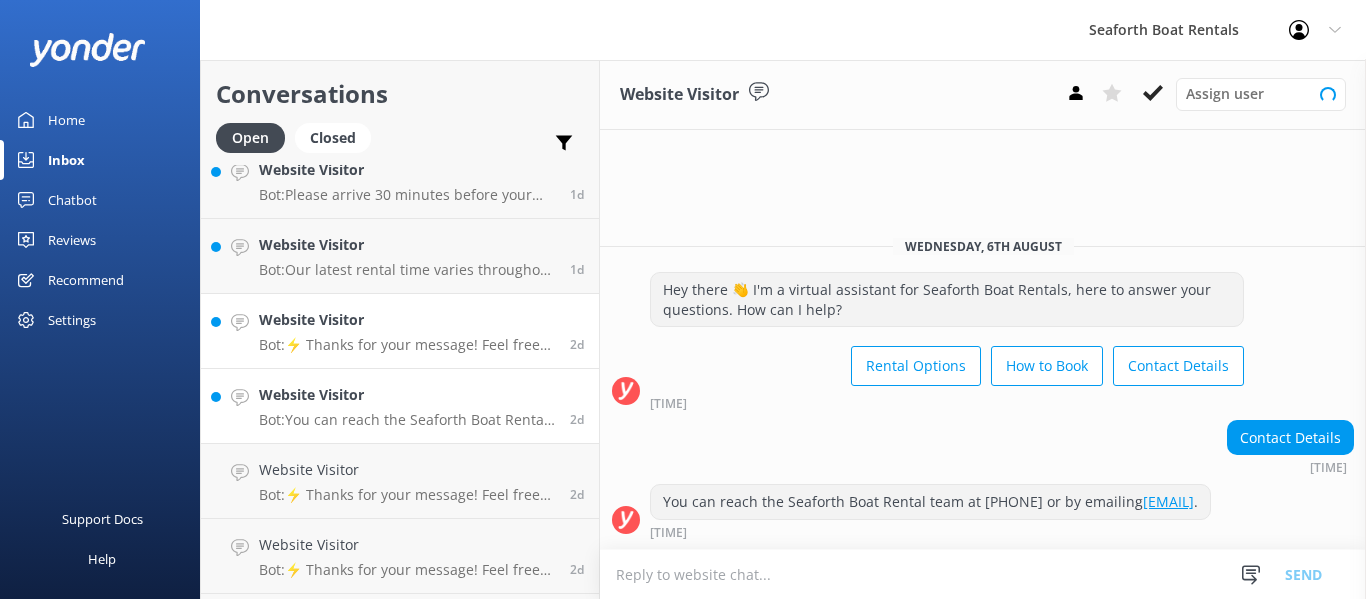 click on "Website Visitor Bot:  ⚡ Thanks for your message! Feel free to keep chatting — our automated FAQ bot might have the answers you're looking for. You can also reach us anytime at [EMAIL] or call us at [PHONE].  2d" at bounding box center (400, 331) 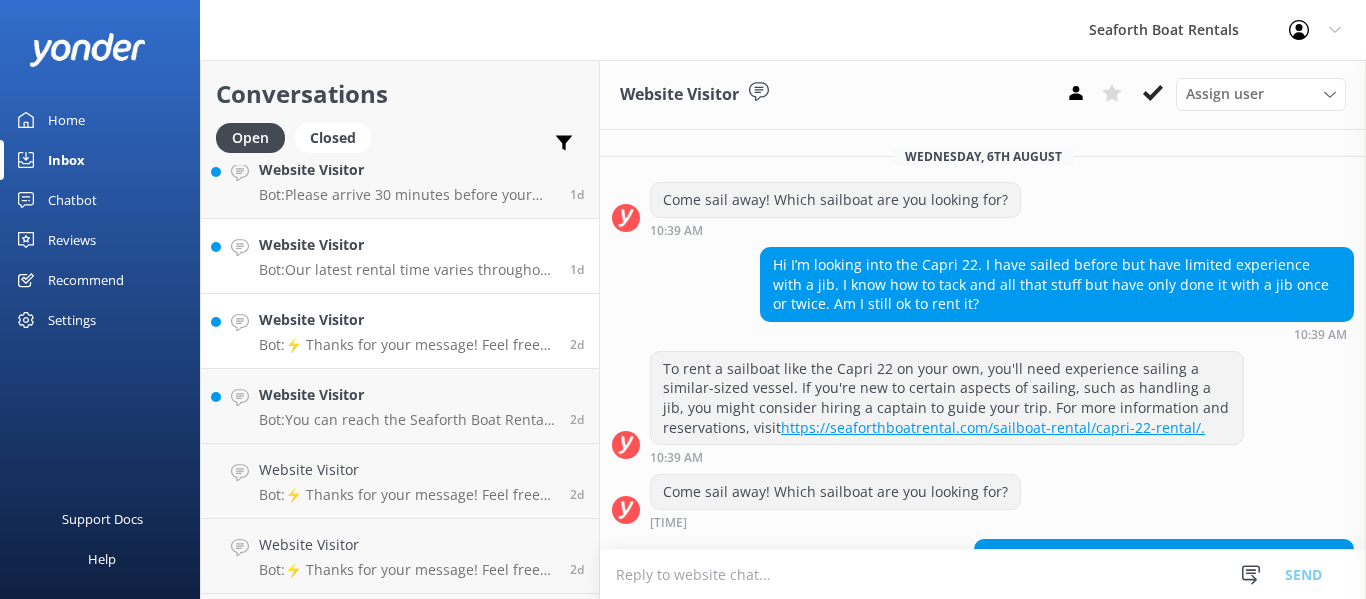 scroll, scrollTop: 198, scrollLeft: 0, axis: vertical 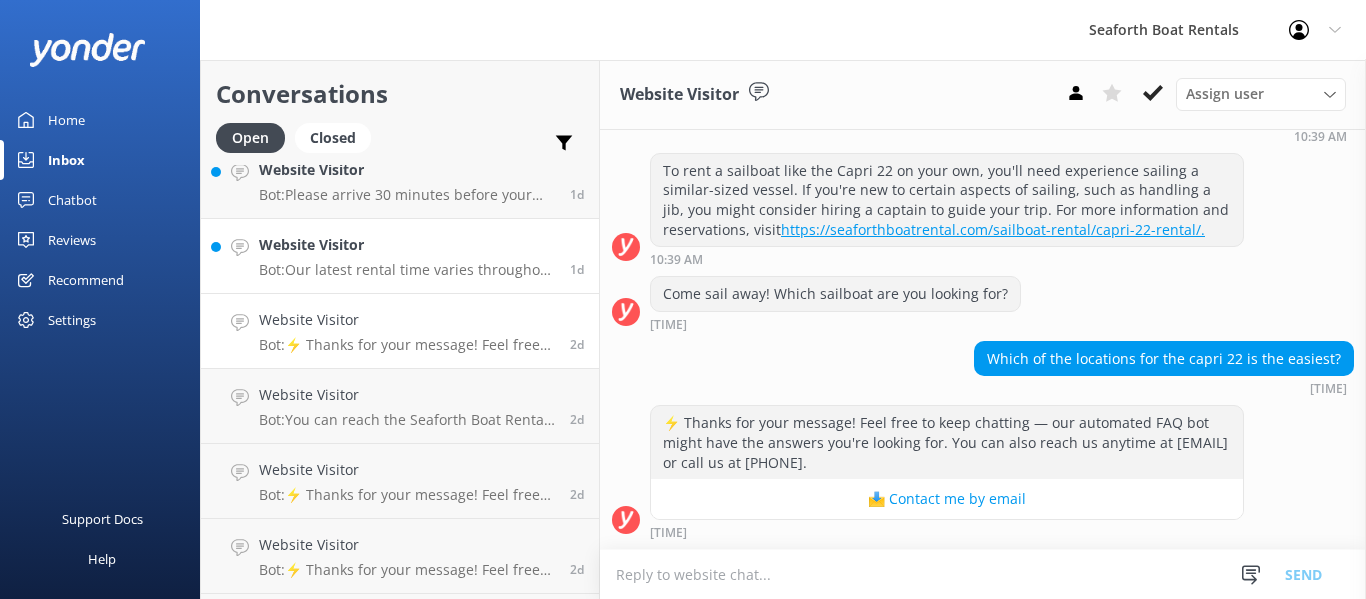 click on "Website Visitor" at bounding box center (407, 245) 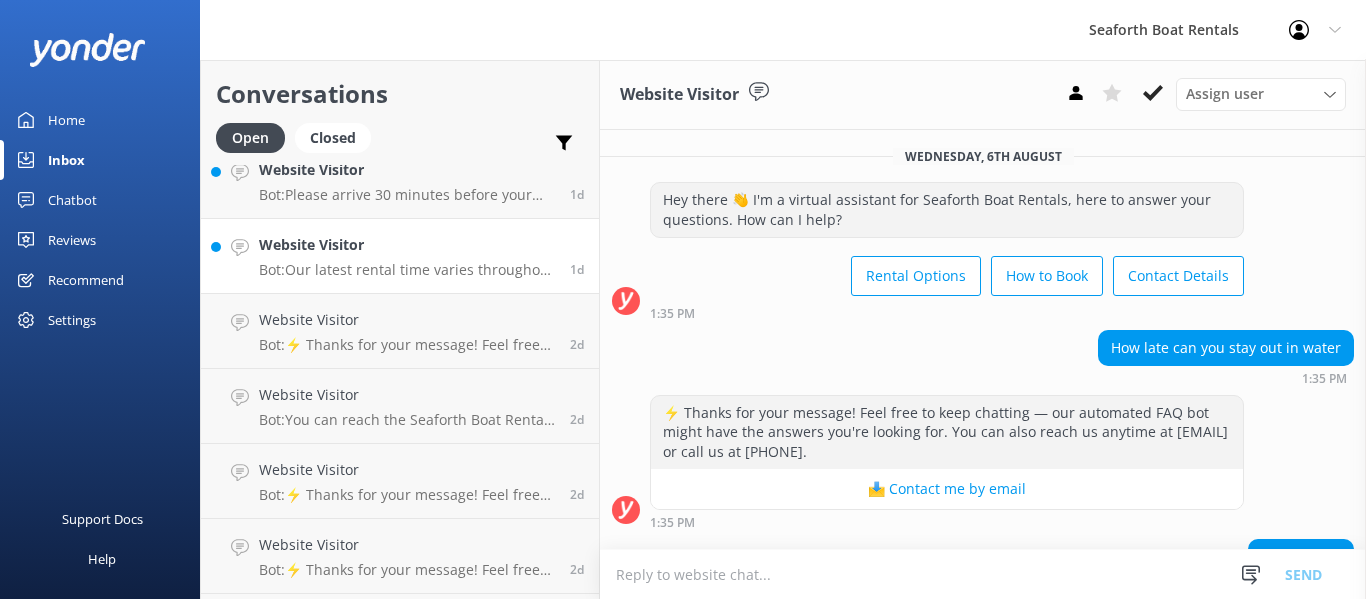 scroll, scrollTop: 178, scrollLeft: 0, axis: vertical 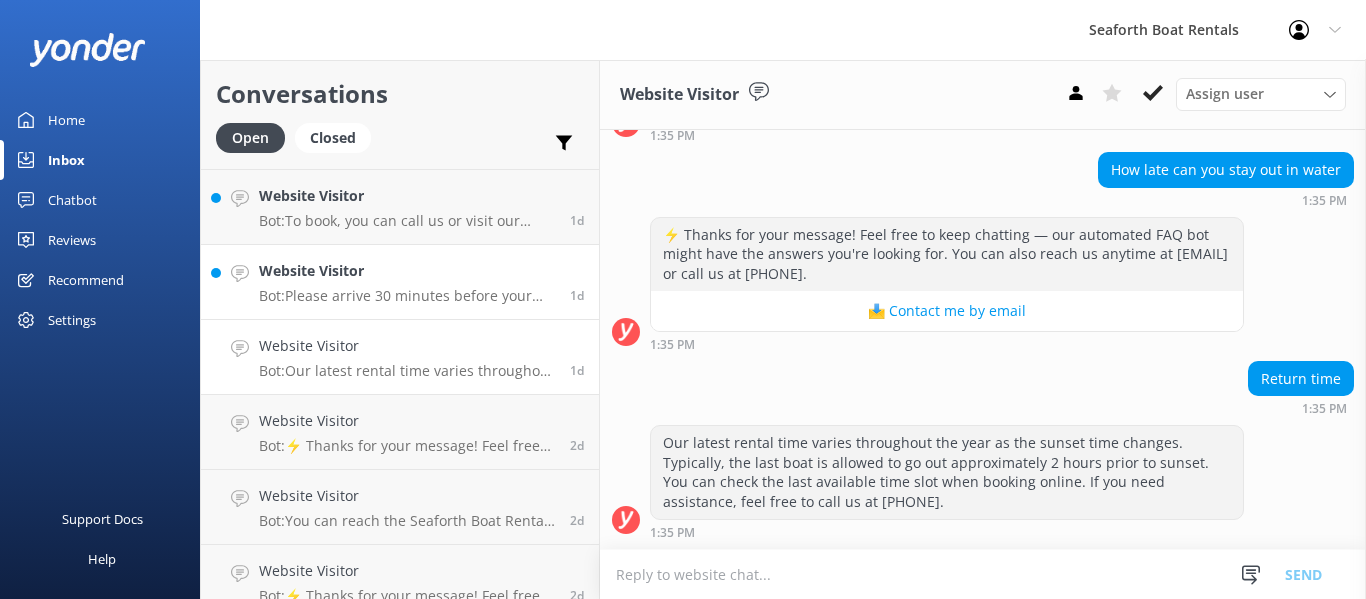 click on "Bot:  Please arrive 30 minutes before your reservation for check-in. If you have a large group or need extra time, we recommend arriving 45 minutes before your reservation." at bounding box center [407, 296] 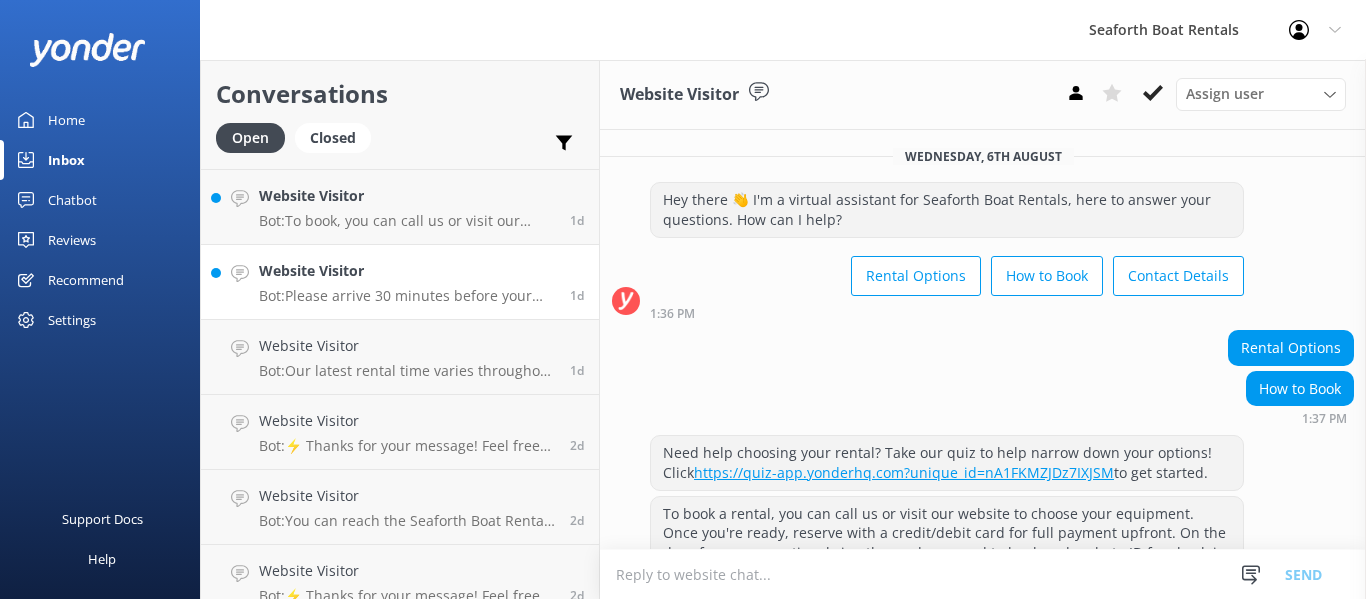 scroll, scrollTop: 219, scrollLeft: 0, axis: vertical 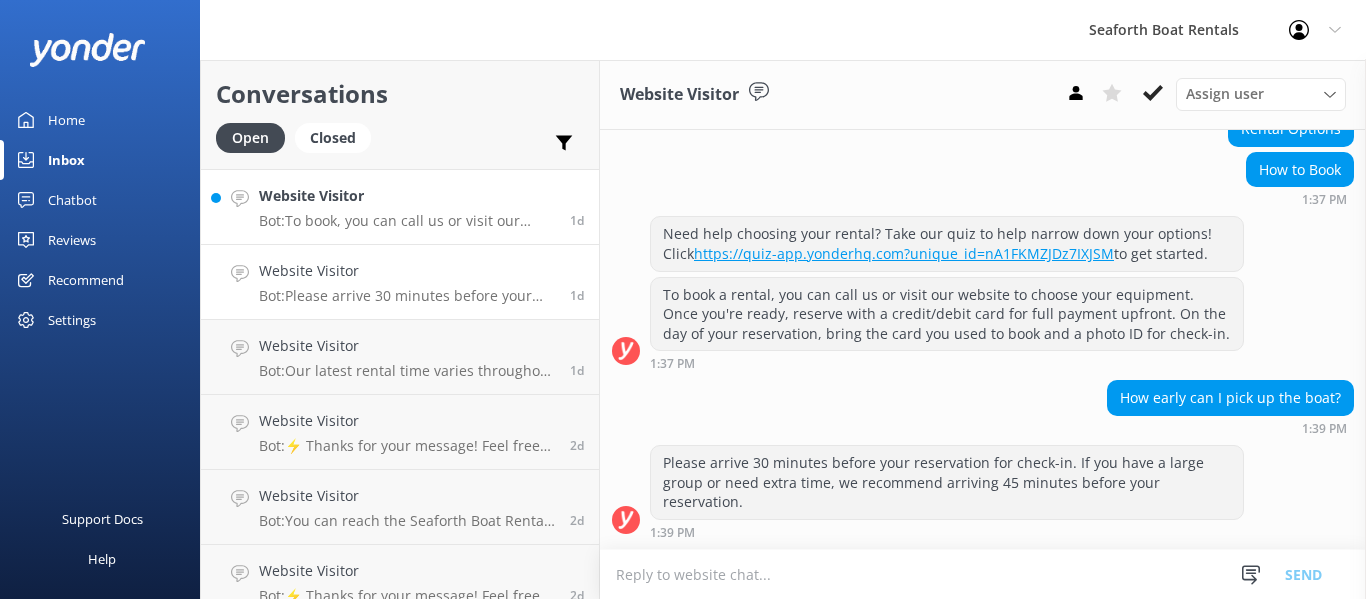 click on "Bot:  To book, you can call us or visit our website to choose your equipment. Once ready, reserve with a credit/debit card for full payment upfront. On the day of your reservation, bring the card you used to book and a photo ID for check-in." at bounding box center (407, 221) 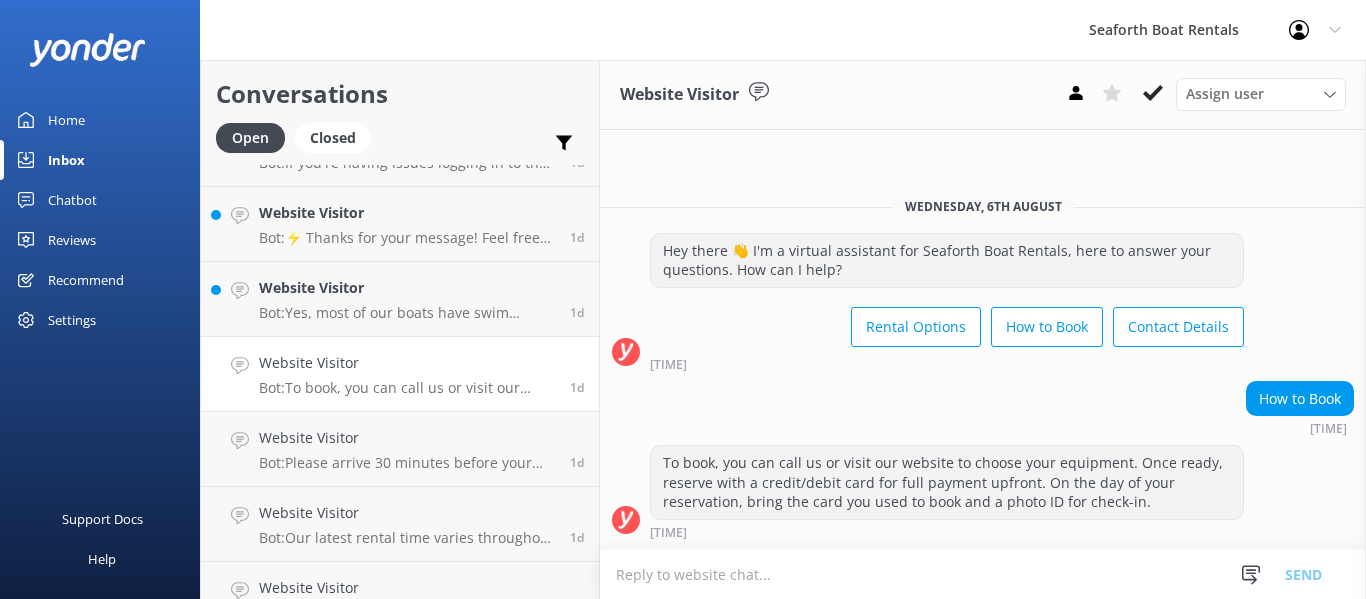 scroll, scrollTop: 862, scrollLeft: 0, axis: vertical 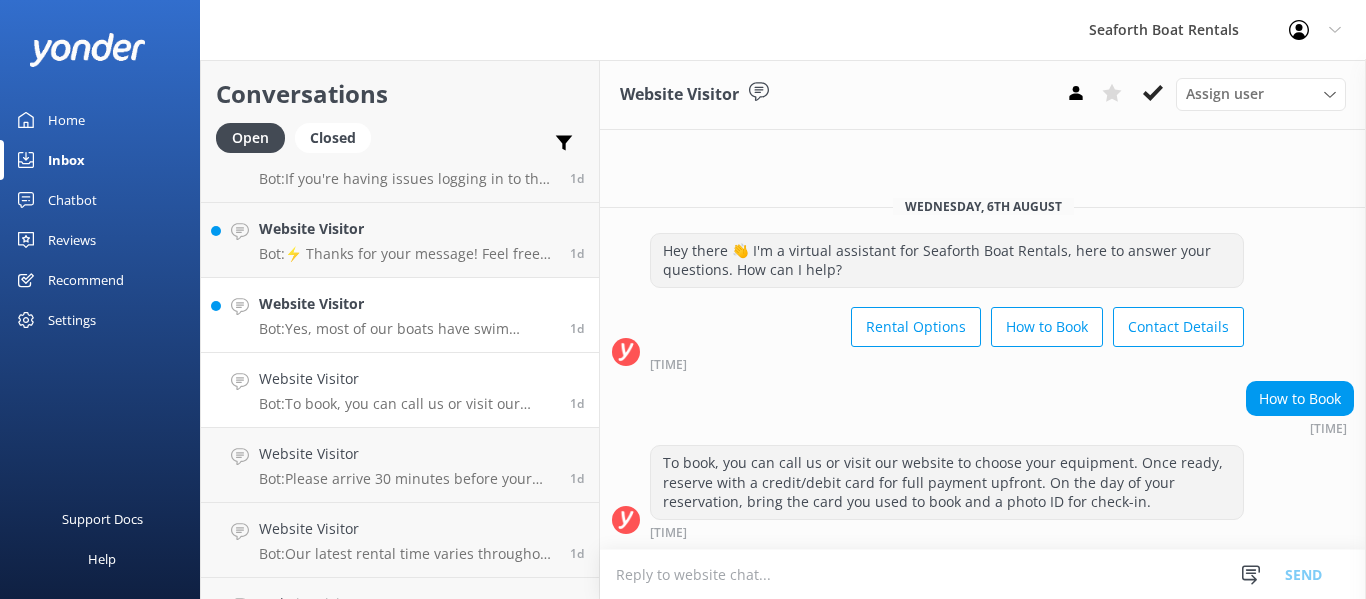 click on "Bot:  Yes, most of our boats have swim ladders so you can jump right in! During check-in, please let us know you are interested in getting in the water so we can show you safe swimming areas." at bounding box center [407, 329] 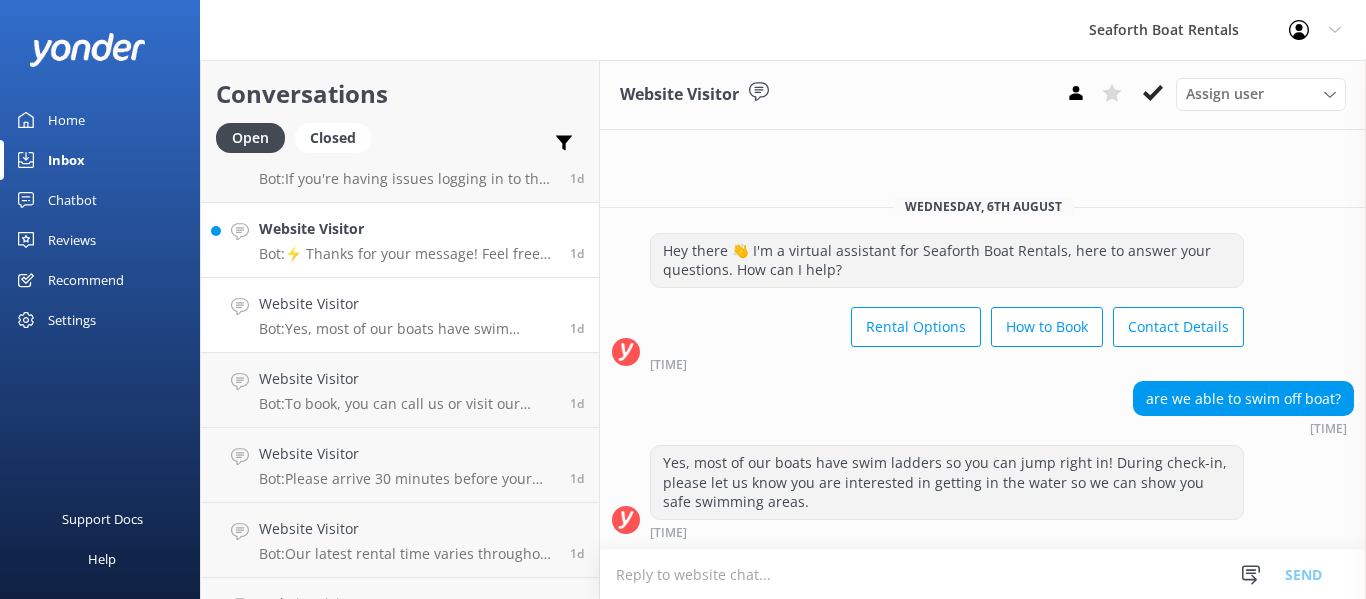 click on "Bot:  ⚡ Thanks for your message! Feel free to keep chatting — our automated FAQ bot might have the answers you're looking for. You can also reach us anytime at [EMAIL] or call us at [PHONE]." at bounding box center [407, 254] 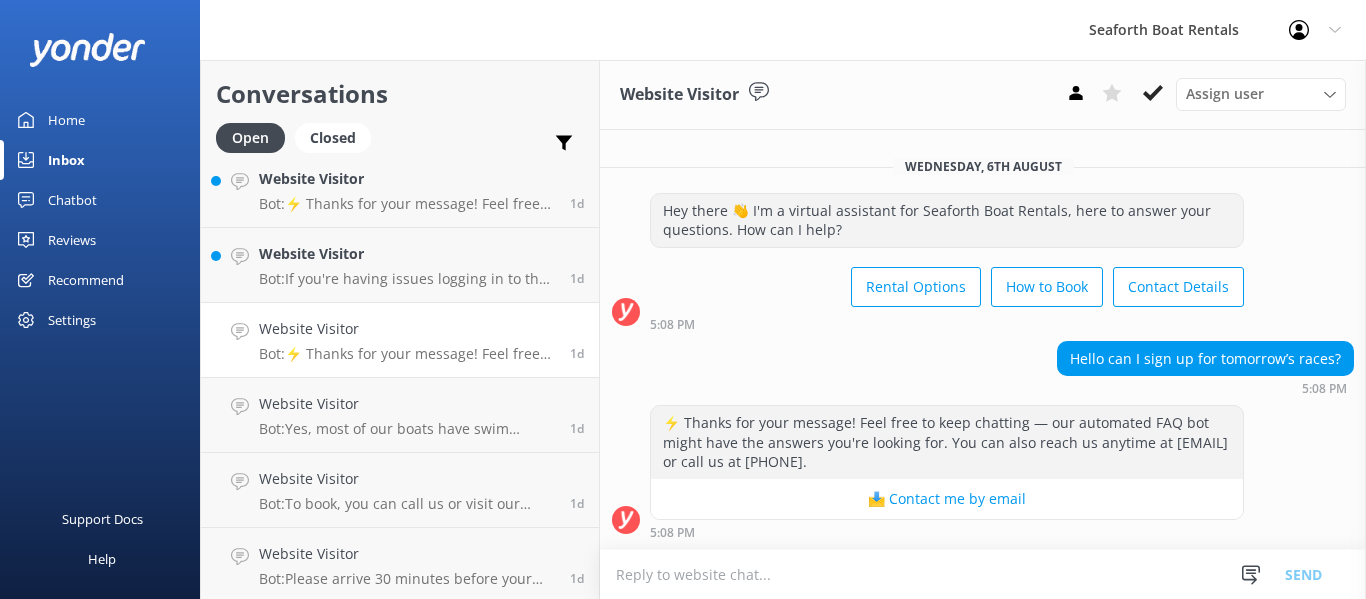 scroll, scrollTop: 761, scrollLeft: 0, axis: vertical 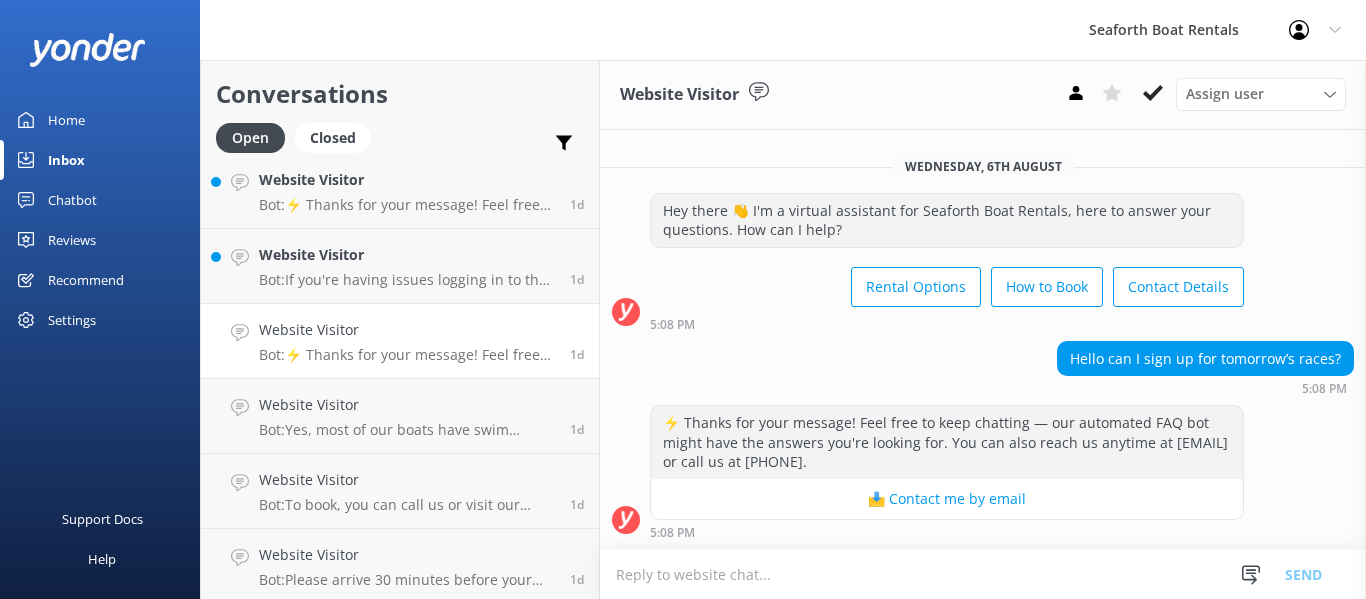 click on "Website Visitor" at bounding box center (407, 255) 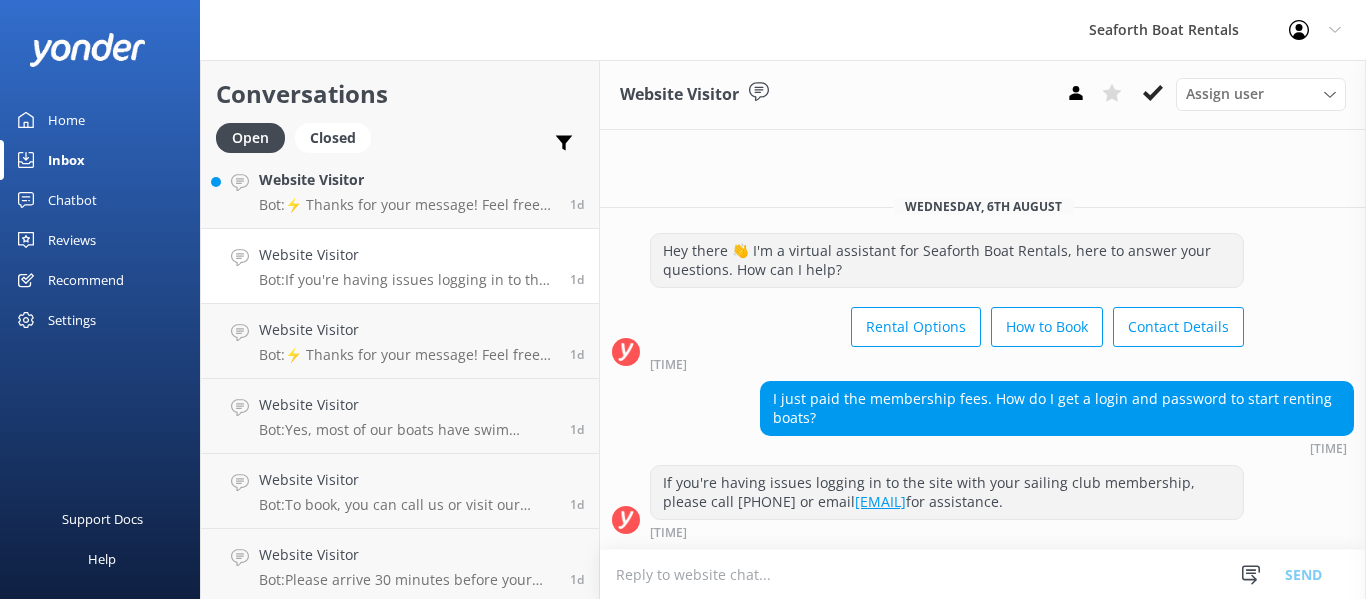 scroll, scrollTop: 718, scrollLeft: 0, axis: vertical 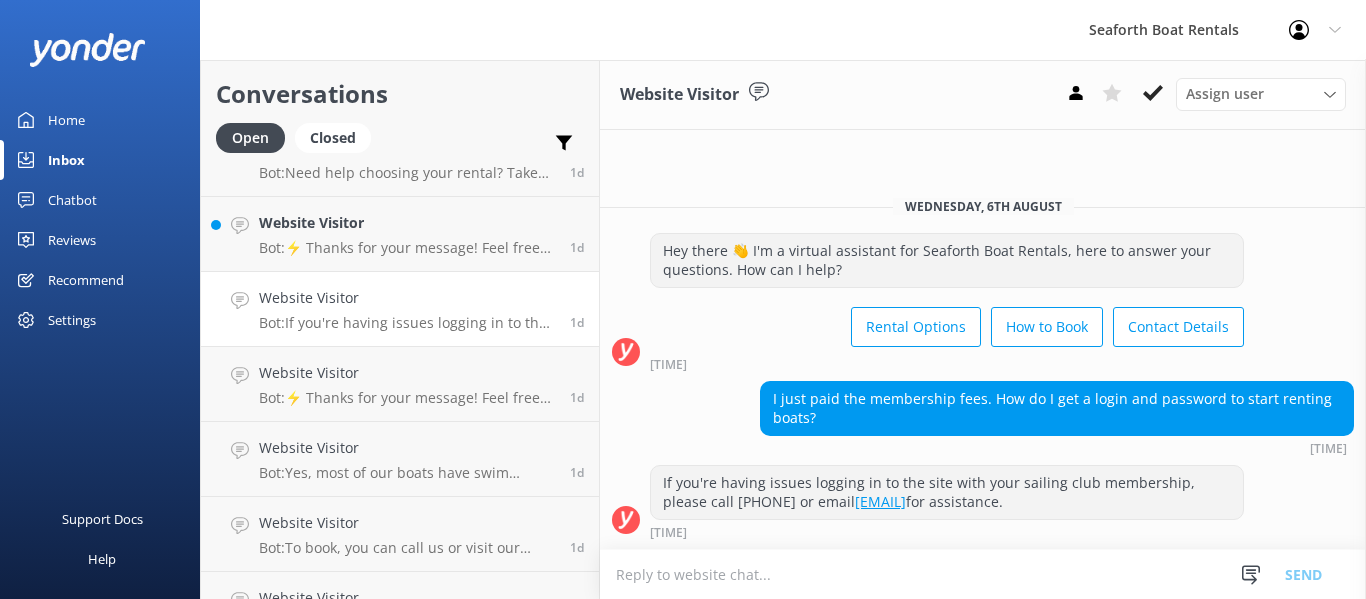 click on "Bot:  ⚡ Thanks for your message! Feel free to keep chatting — our automated FAQ bot might have the answers you're looking for. You can also reach us anytime at [EMAIL] or call us at [PHONE]." at bounding box center [407, 248] 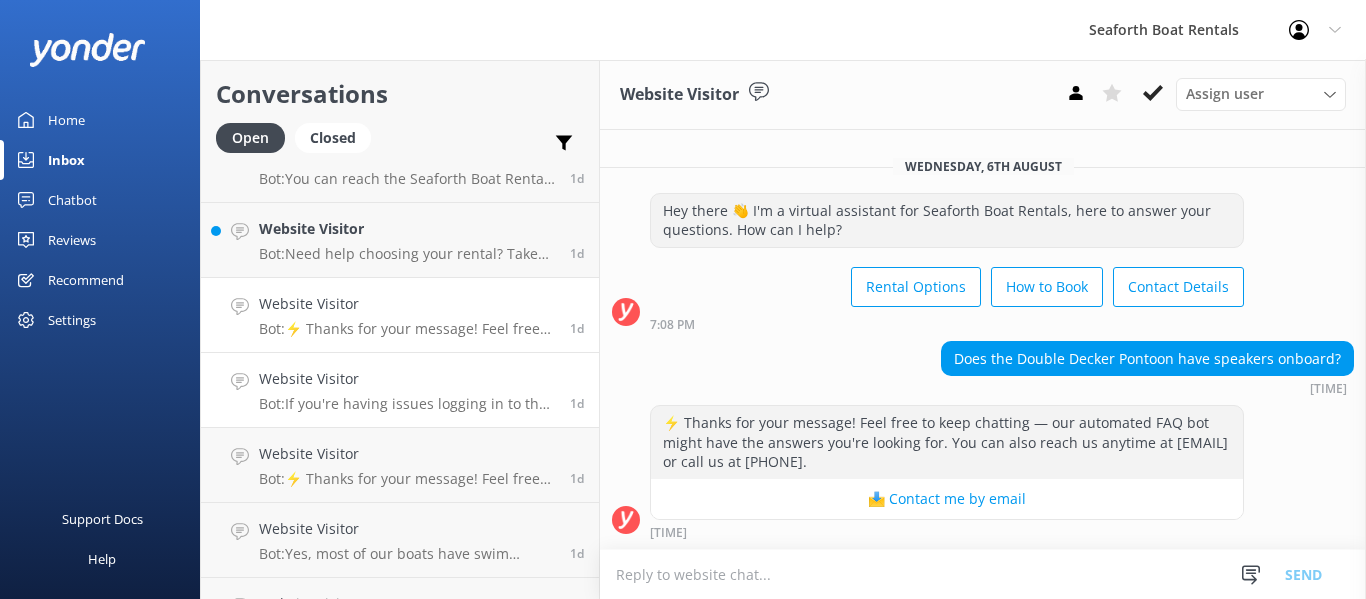 scroll, scrollTop: 629, scrollLeft: 0, axis: vertical 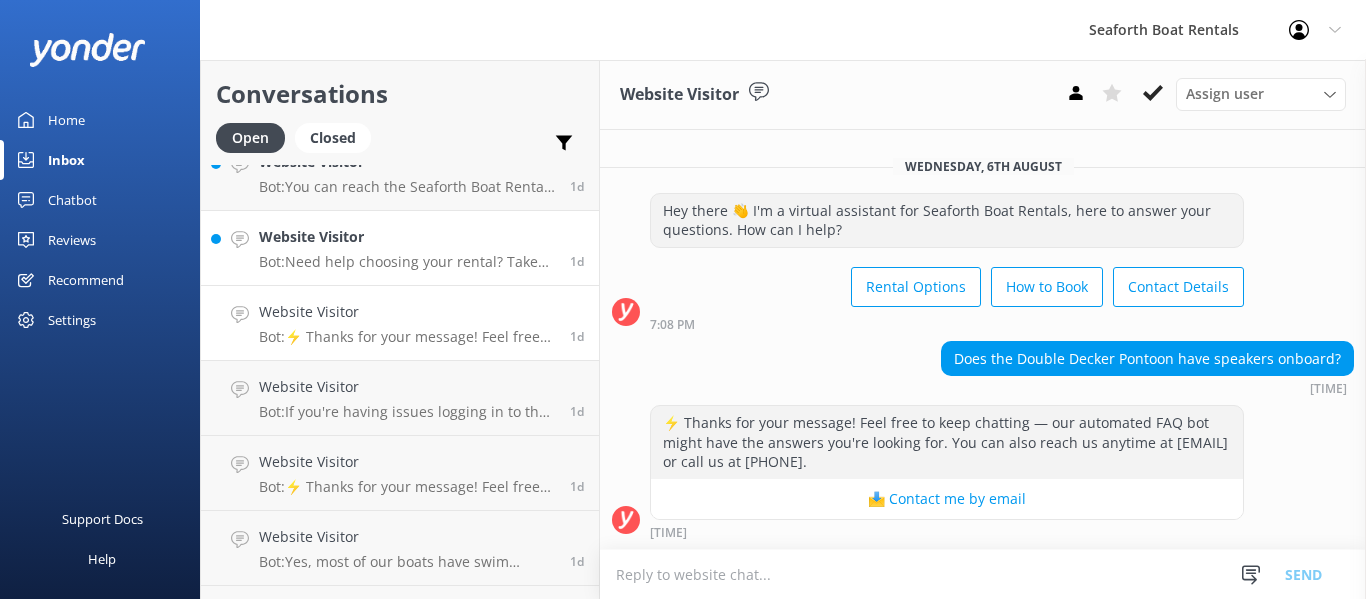 click on "Website Visitor" at bounding box center [407, 237] 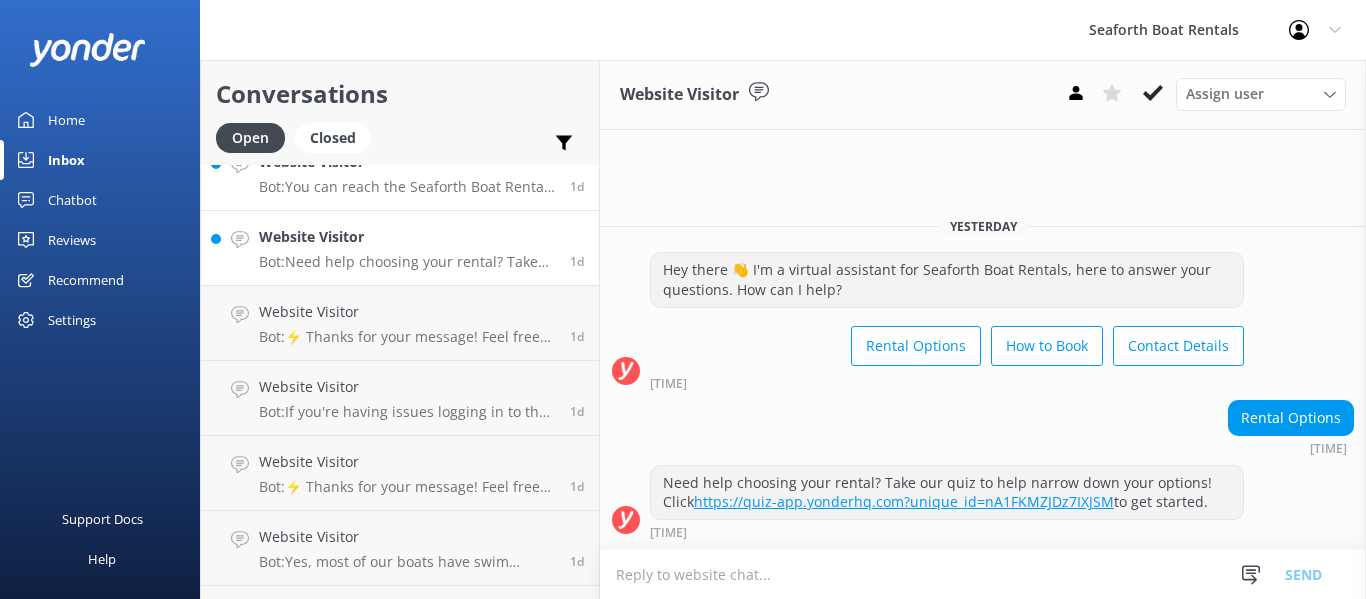 click on "Bot:  You can reach the Seaforth Boat Rental team at [PHONE] or by emailing [EMAIL]." at bounding box center (407, 187) 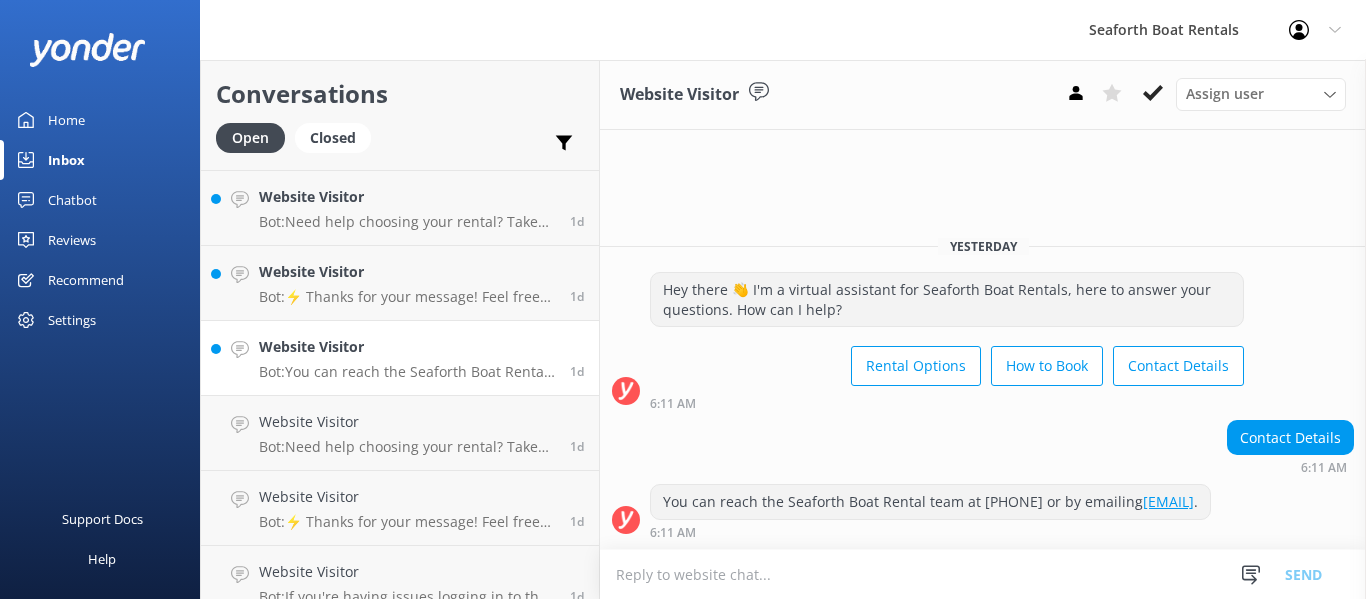 scroll, scrollTop: 441, scrollLeft: 0, axis: vertical 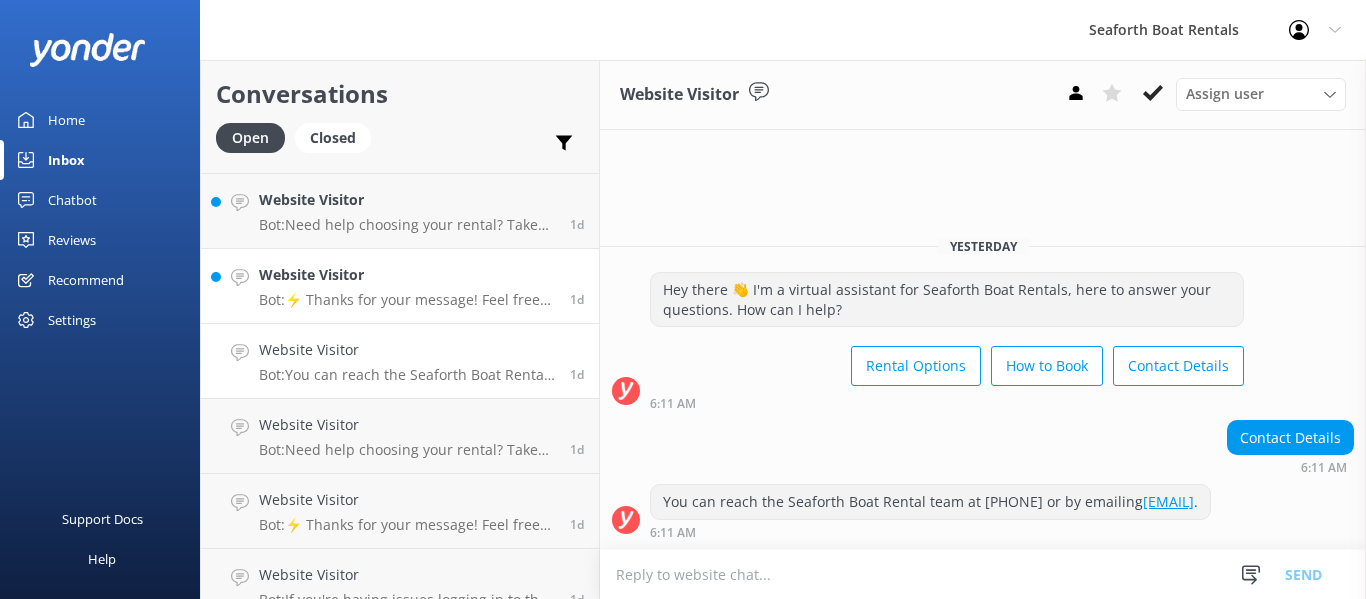 click on "Bot:  ⚡ Thanks for your message! Feel free to keep chatting — our automated FAQ bot might have the answers you're looking for. You can also reach us anytime at [EMAIL] or call us at [PHONE]." at bounding box center (407, 300) 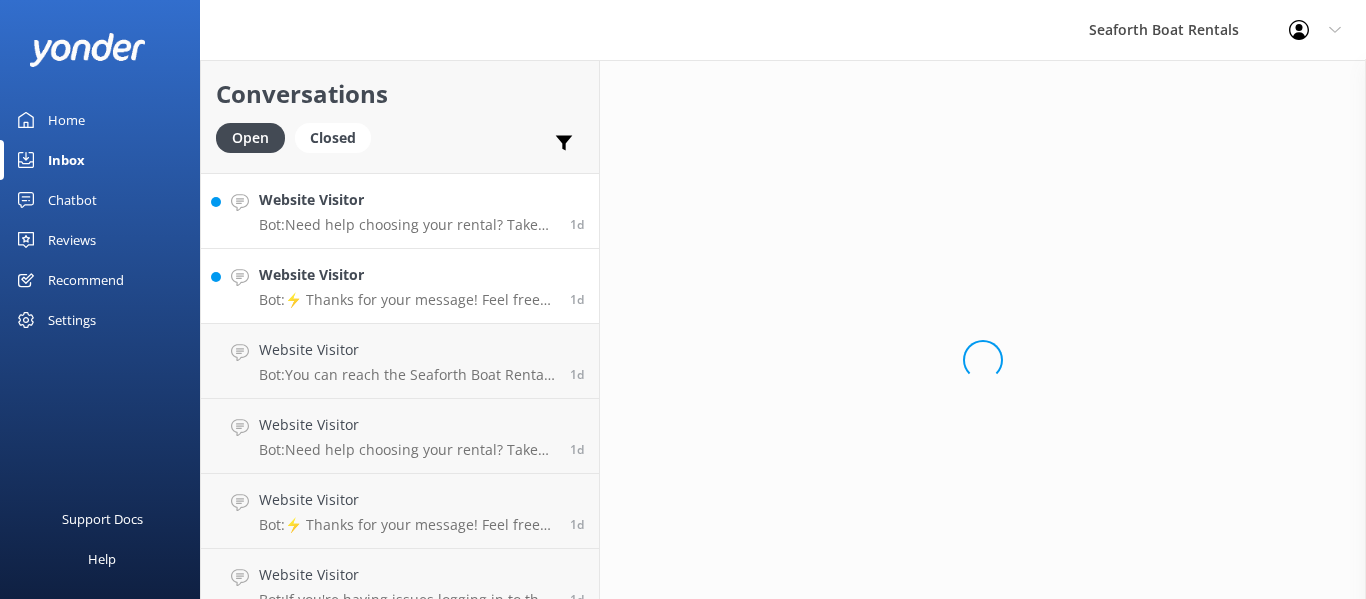 click on "Website Visitor" at bounding box center (407, 200) 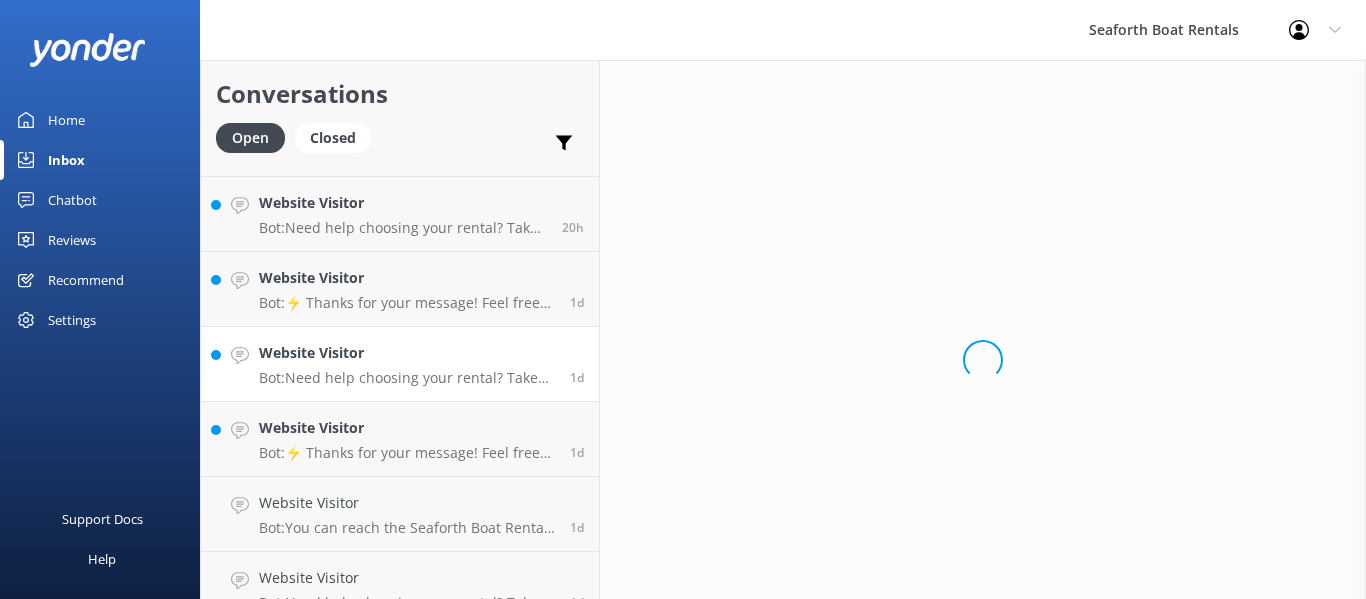 scroll, scrollTop: 286, scrollLeft: 0, axis: vertical 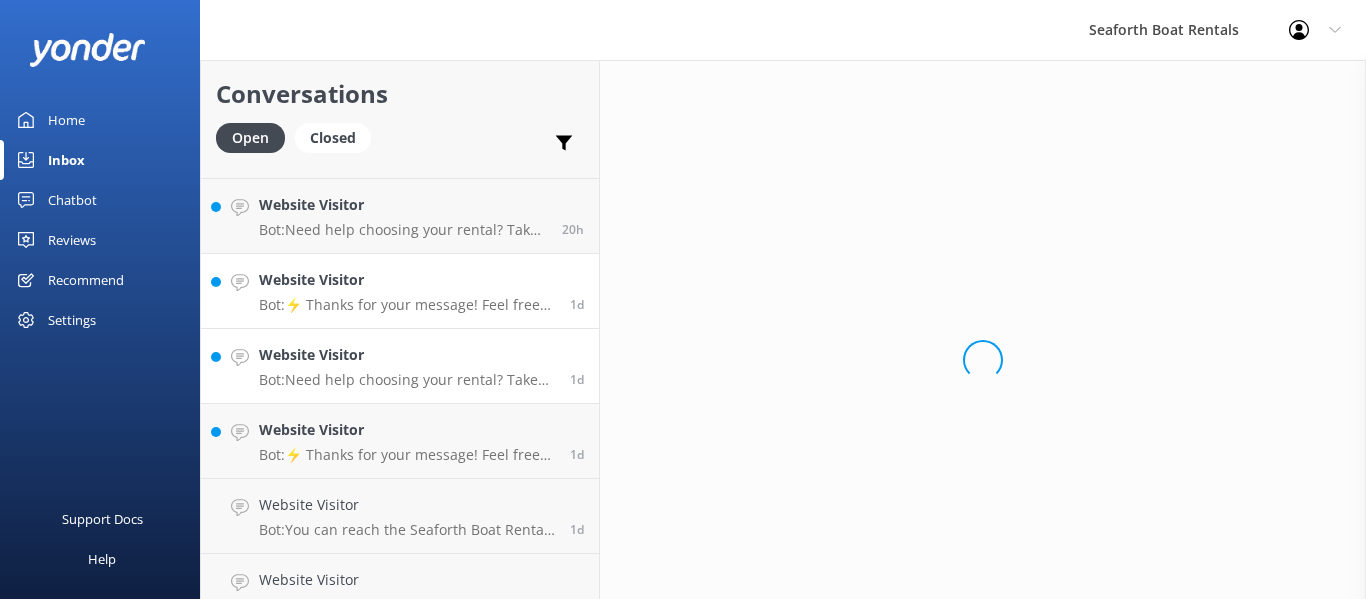 click on "Website Visitor" at bounding box center (407, 280) 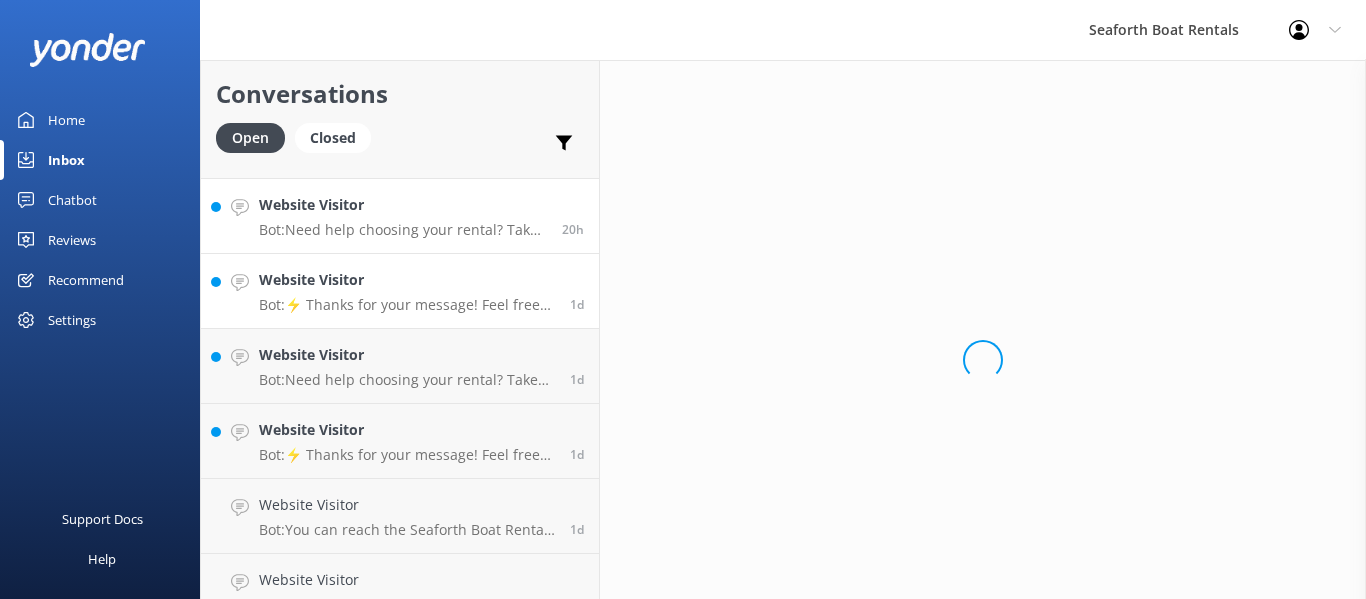 click on "Bot:  Need help choosing your rental? Take our quiz to help narrow down your options! Click https://quiz-app.yonderhq.com?unique_id=nA1FKMZJDz7IXJSM to get started." at bounding box center [403, 230] 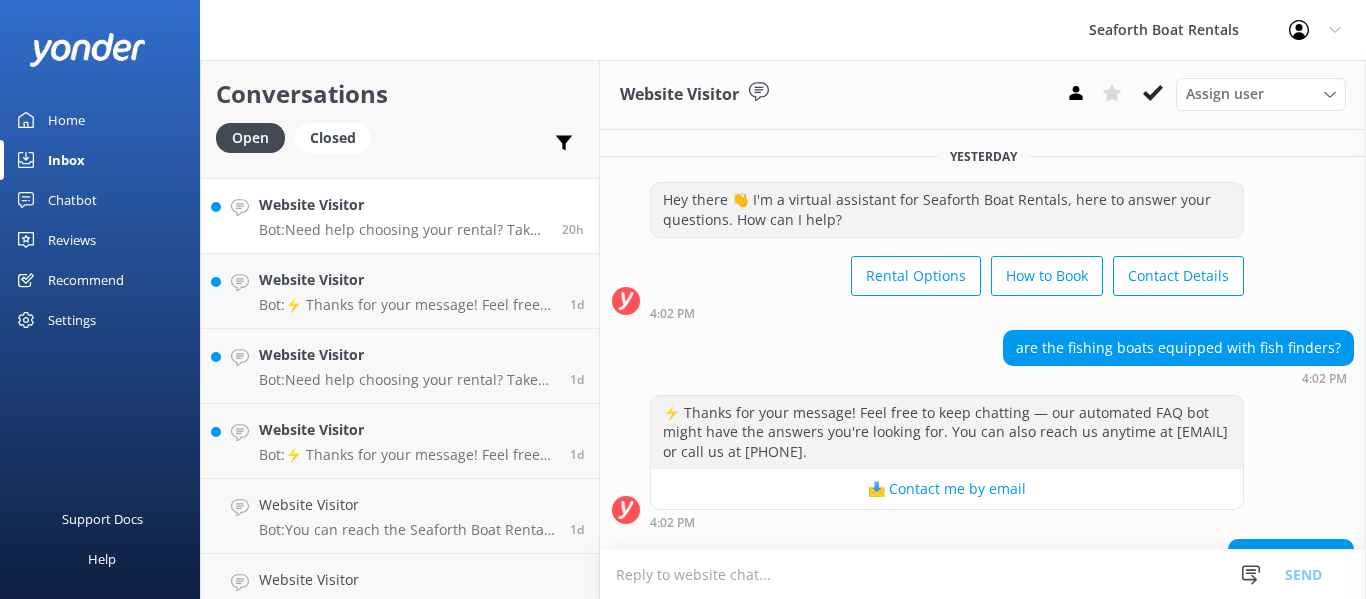 scroll, scrollTop: 138, scrollLeft: 0, axis: vertical 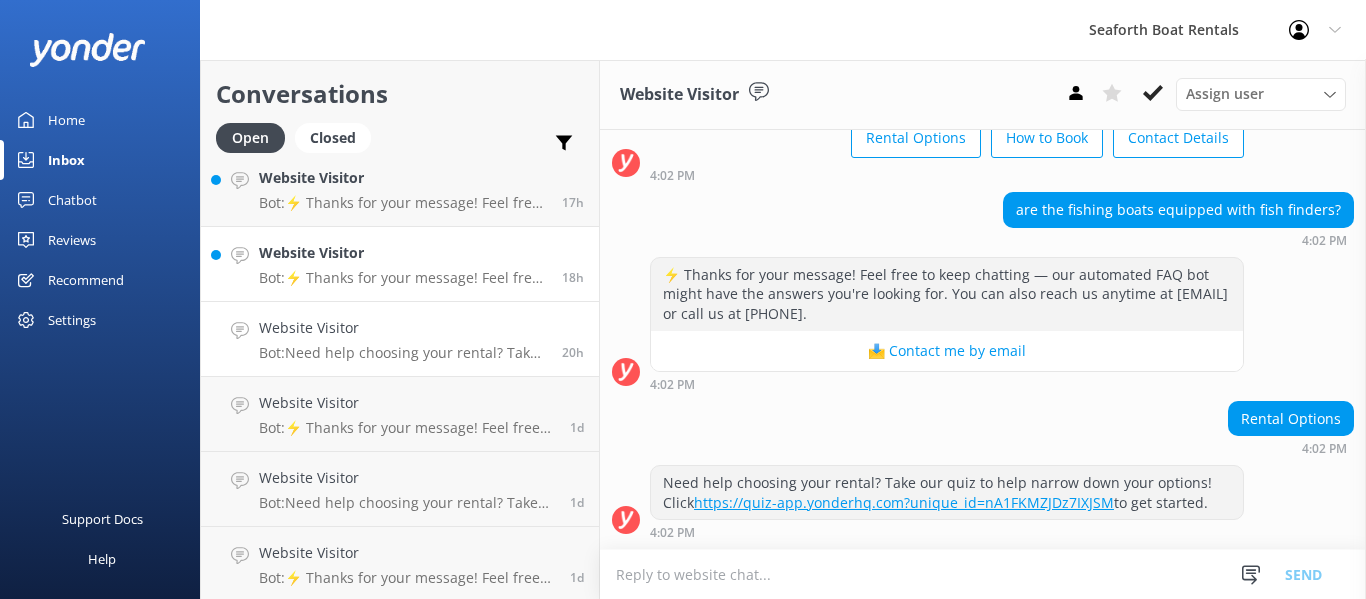 click on "Bot:  ⚡ Thanks for your message! Feel free to keep chatting — our automated FAQ bot might have the answers you're looking for. You can also reach us anytime at [EMAIL] or call us at [PHONE]." at bounding box center (403, 278) 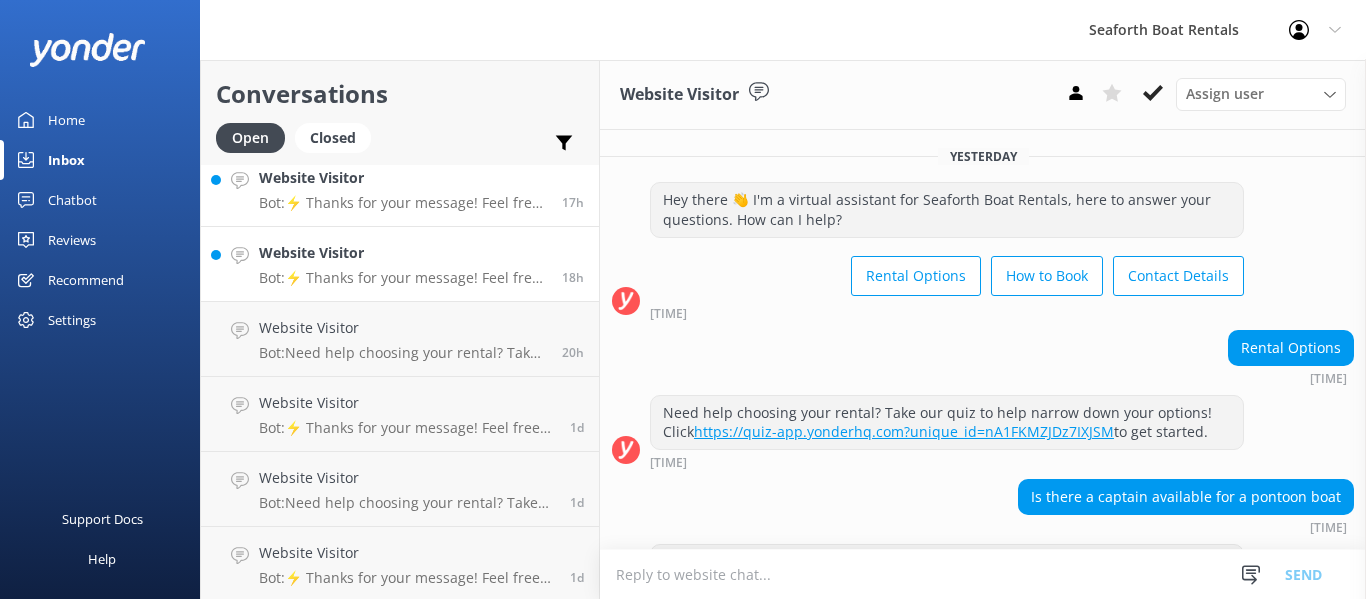 scroll, scrollTop: 0, scrollLeft: 0, axis: both 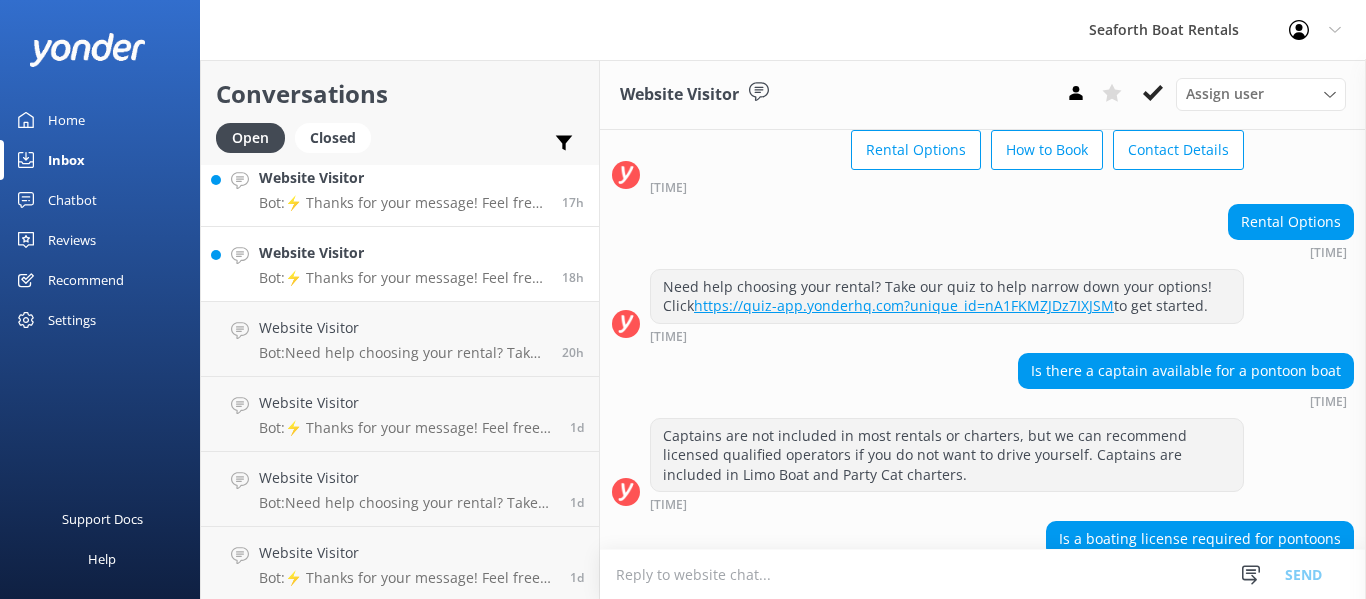 click on "Bot:  ⚡ Thanks for your message! Feel free to keep chatting — our automated FAQ bot might have the answers you're looking for. You can also reach us anytime at [EMAIL] or call us at [PHONE]." at bounding box center (403, 203) 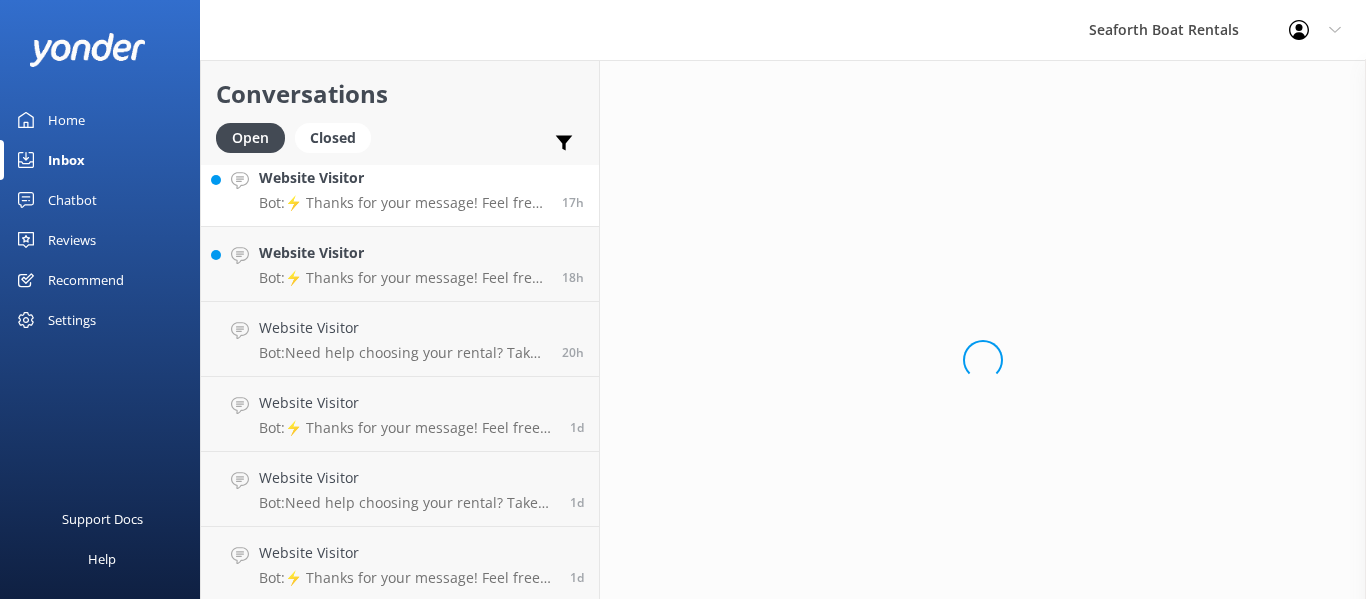 scroll, scrollTop: 0, scrollLeft: 0, axis: both 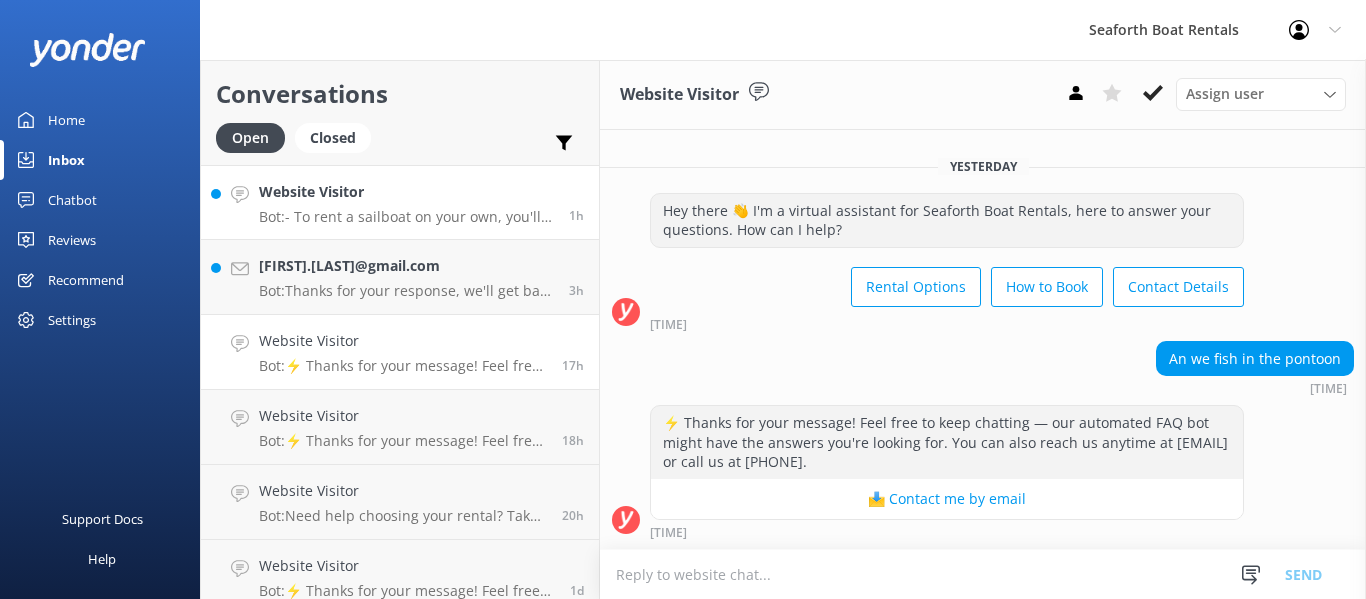 click on "Bot:  - To rent a sailboat on your own, you'll need experience sailing a similar-sized vessel. If you're new to sailing, you can hire a captain to guide your trip.
- For sailing yachts, you'll also need experience with a similar-sized vessel, but a captain can be hired if needed." at bounding box center [406, 217] 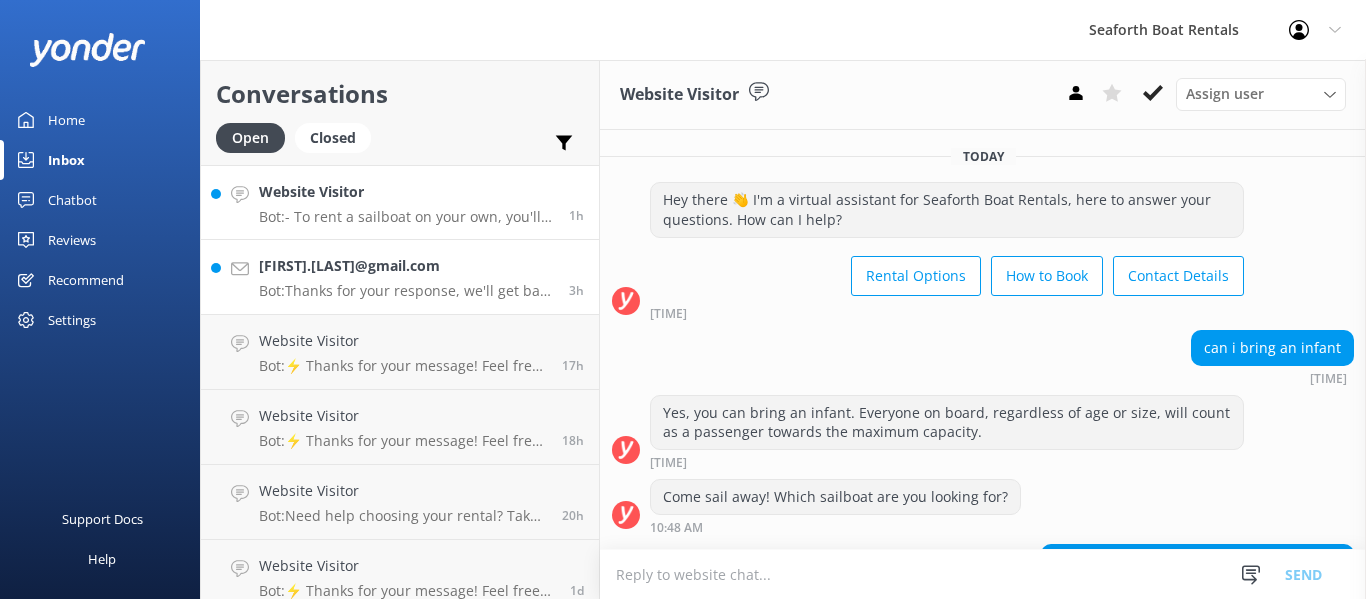 scroll, scrollTop: 120, scrollLeft: 0, axis: vertical 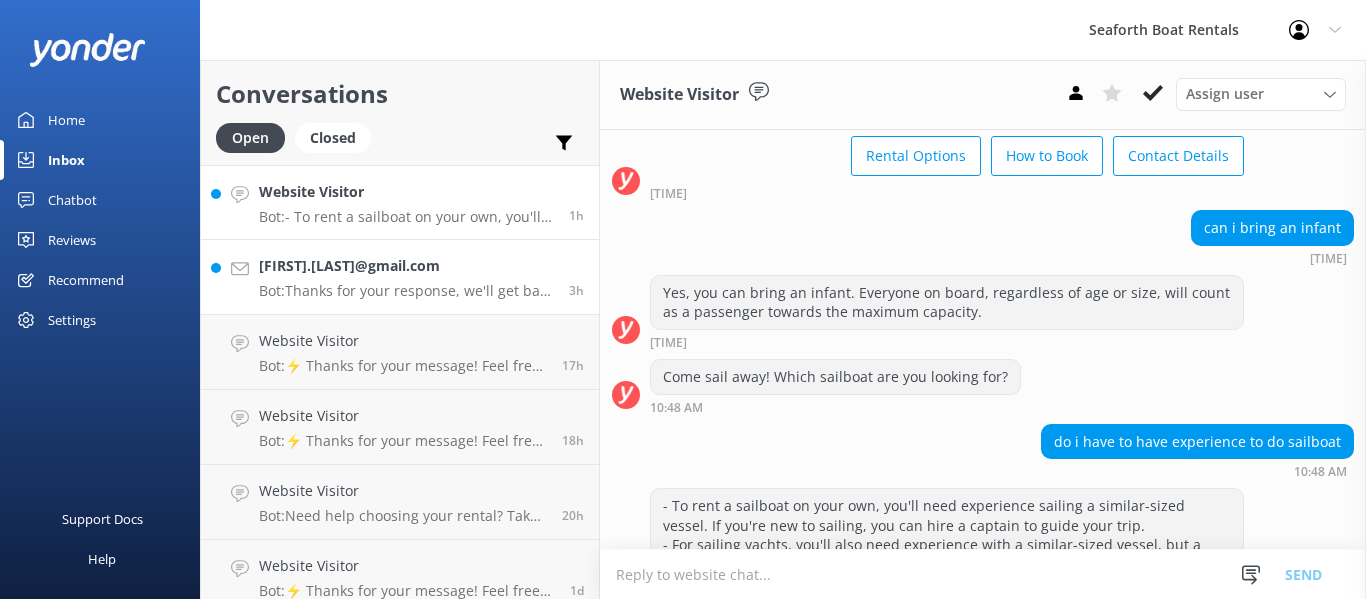 click on "Bot:  Thanks for your response, we'll get back to you as soon as we can during opening hours." at bounding box center [406, 291] 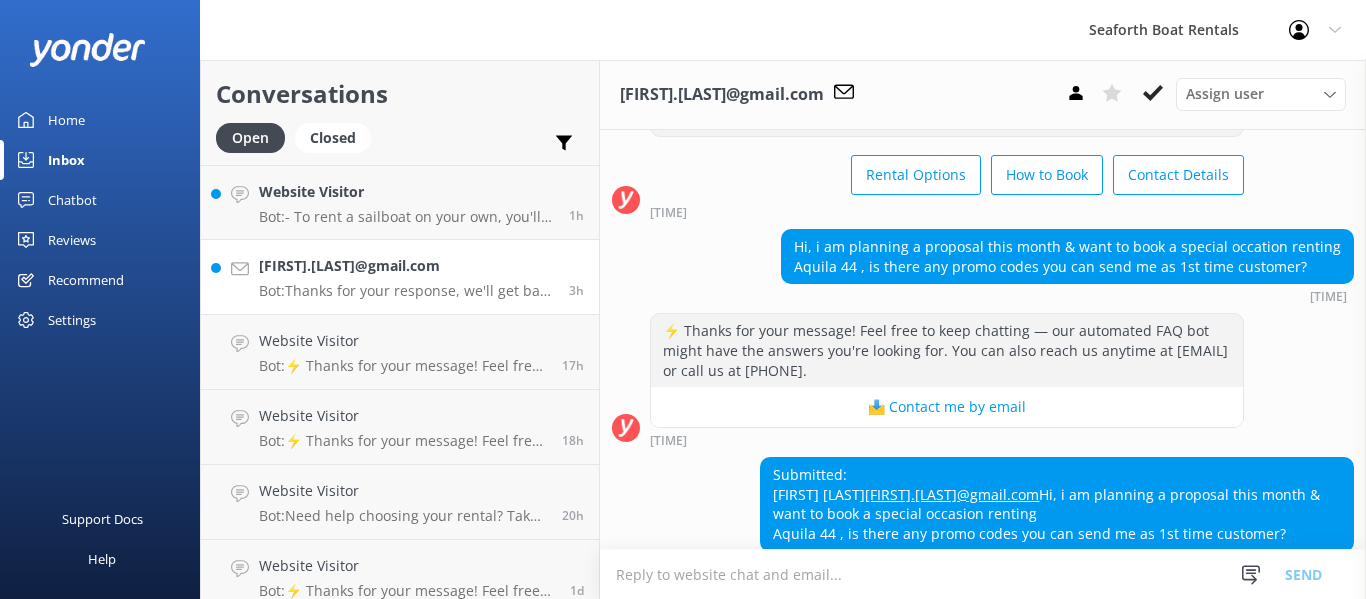 scroll, scrollTop: 236, scrollLeft: 0, axis: vertical 